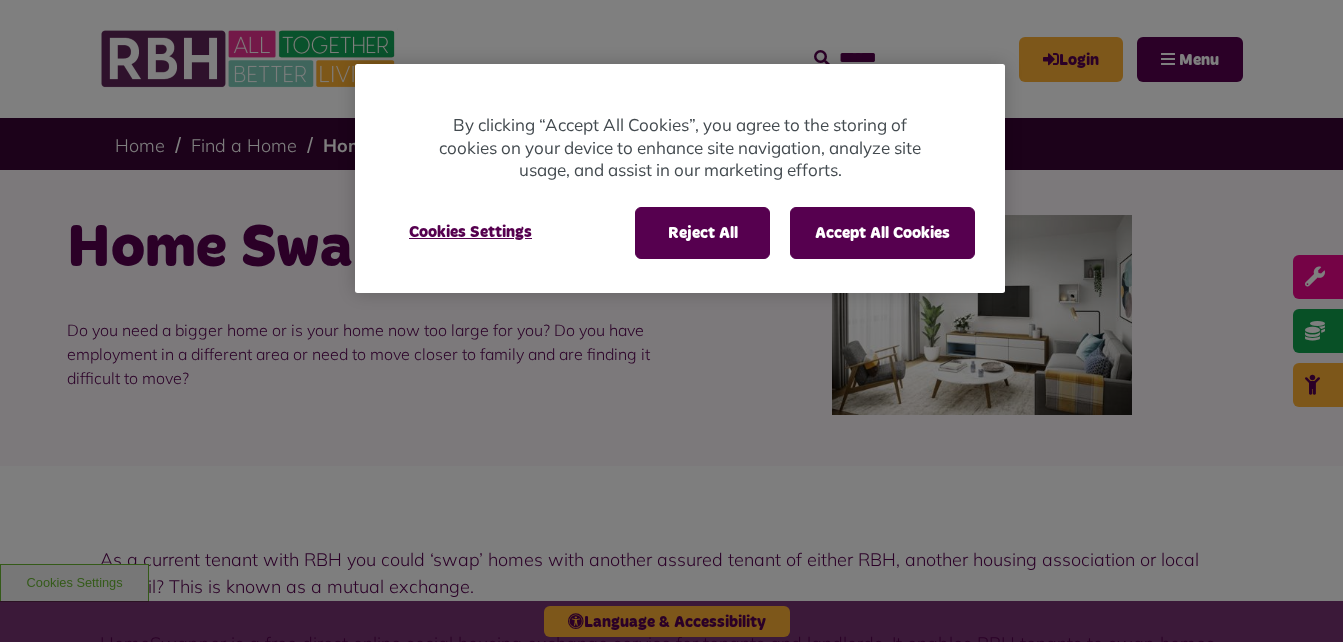 scroll, scrollTop: 0, scrollLeft: 0, axis: both 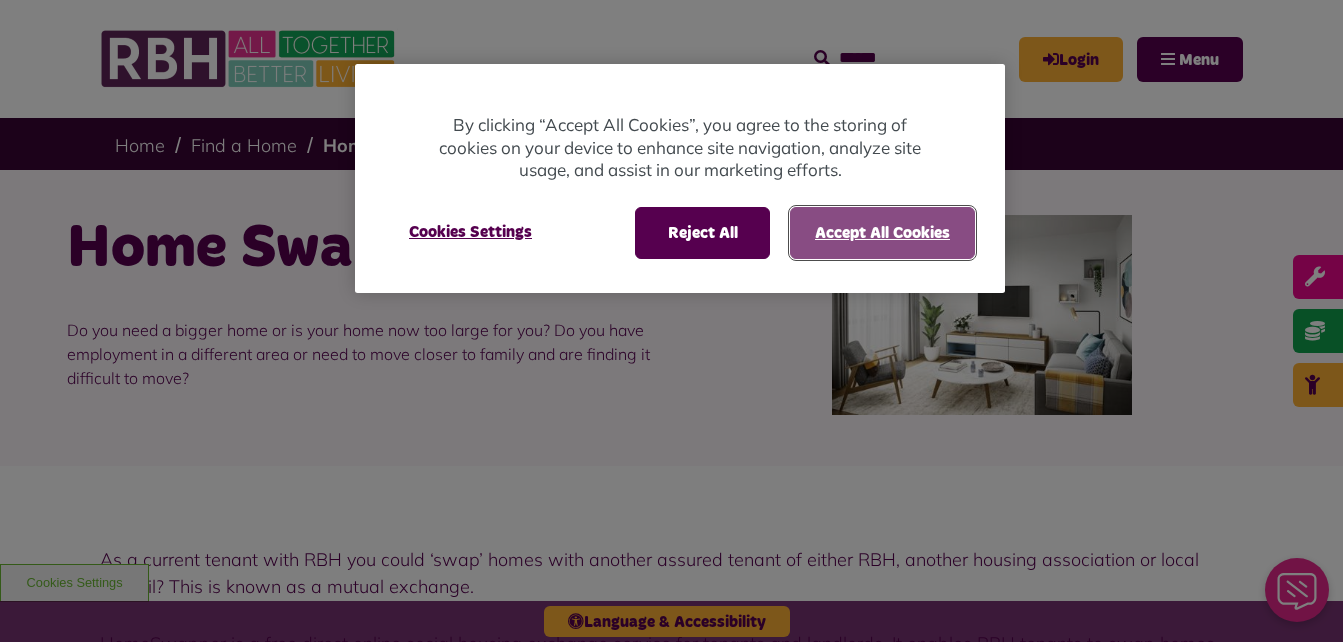 click on "Accept All Cookies" at bounding box center (882, 233) 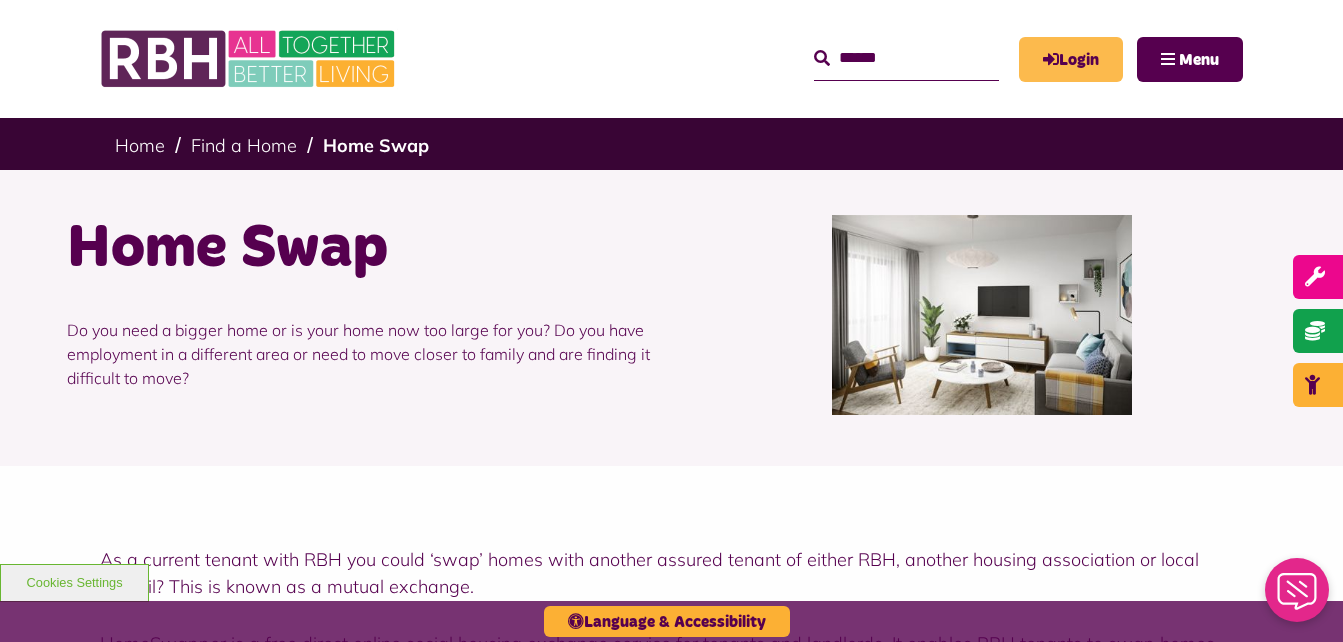 click on "Login" at bounding box center [1071, 59] 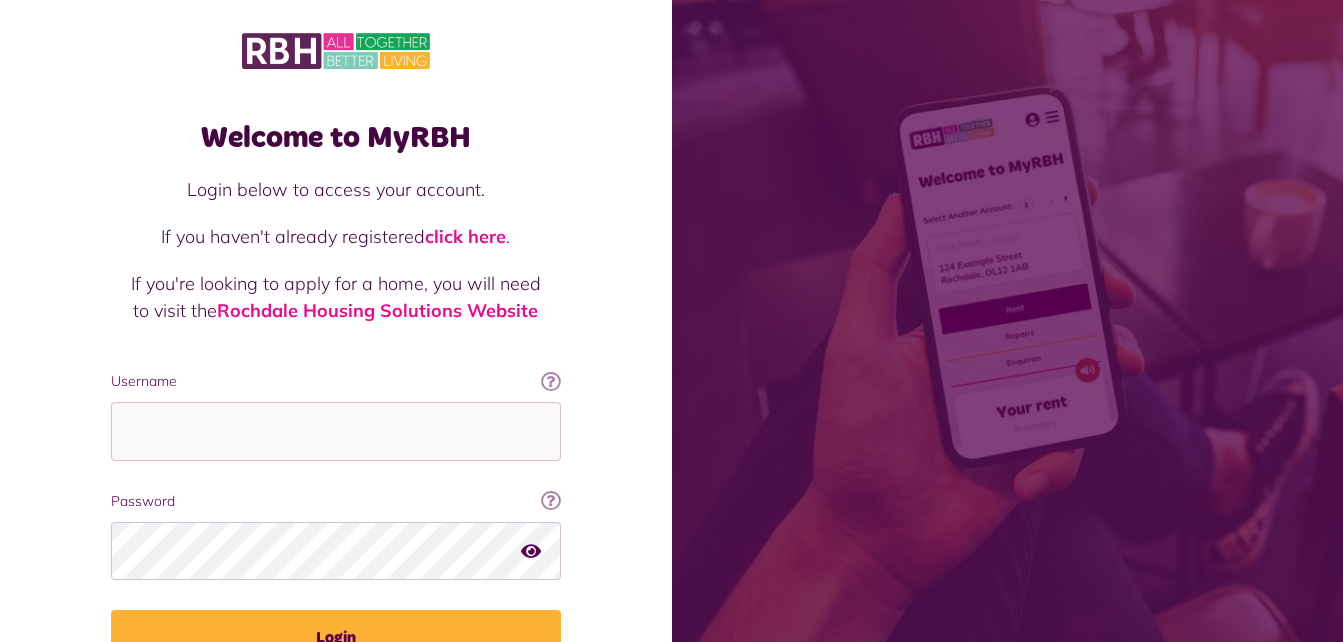 scroll, scrollTop: 0, scrollLeft: 0, axis: both 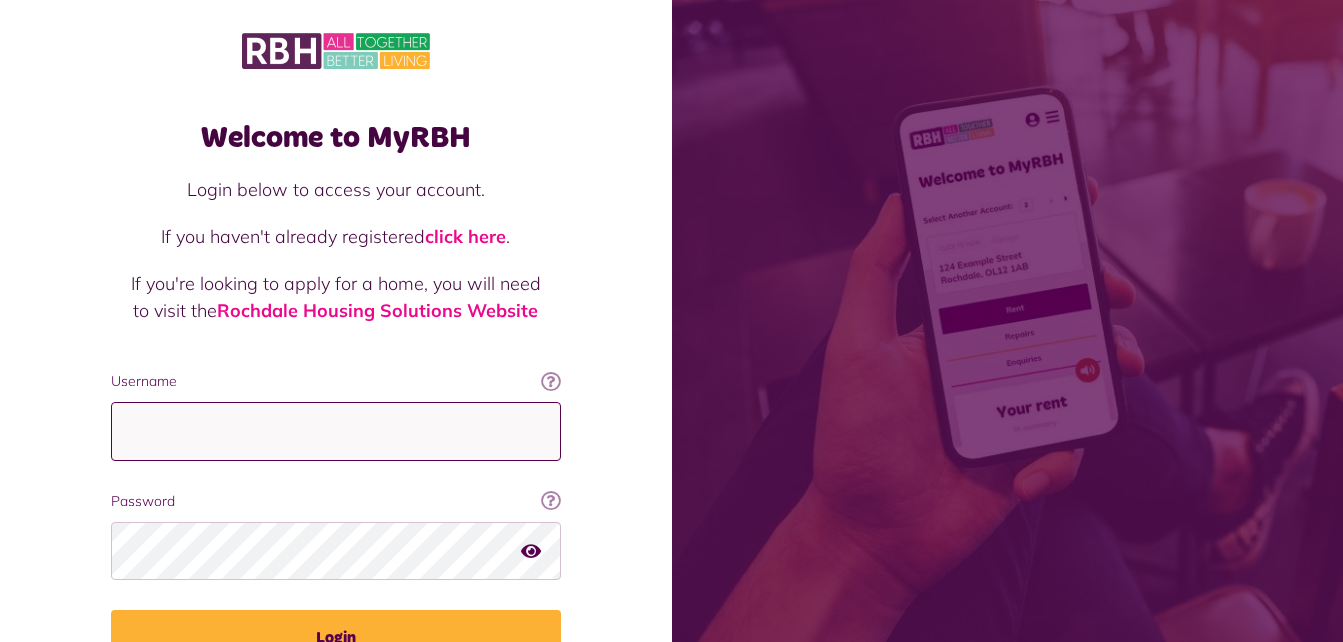 click on "Username" at bounding box center (336, 431) 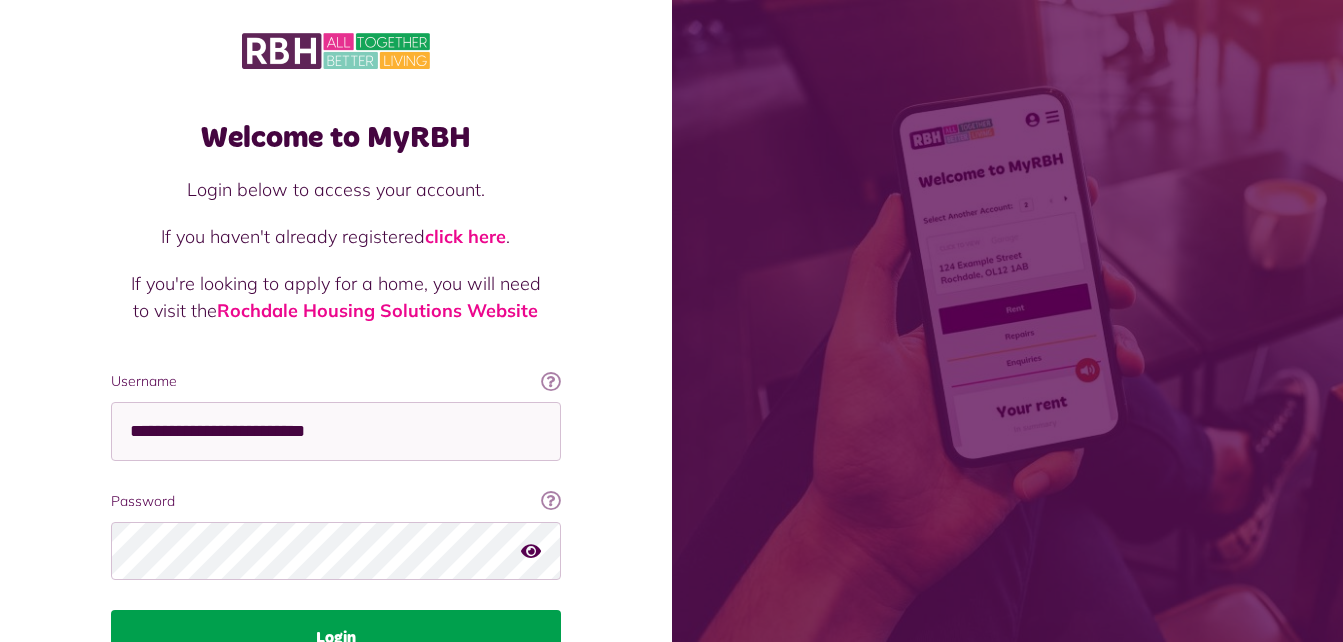 click on "Login" at bounding box center (336, 638) 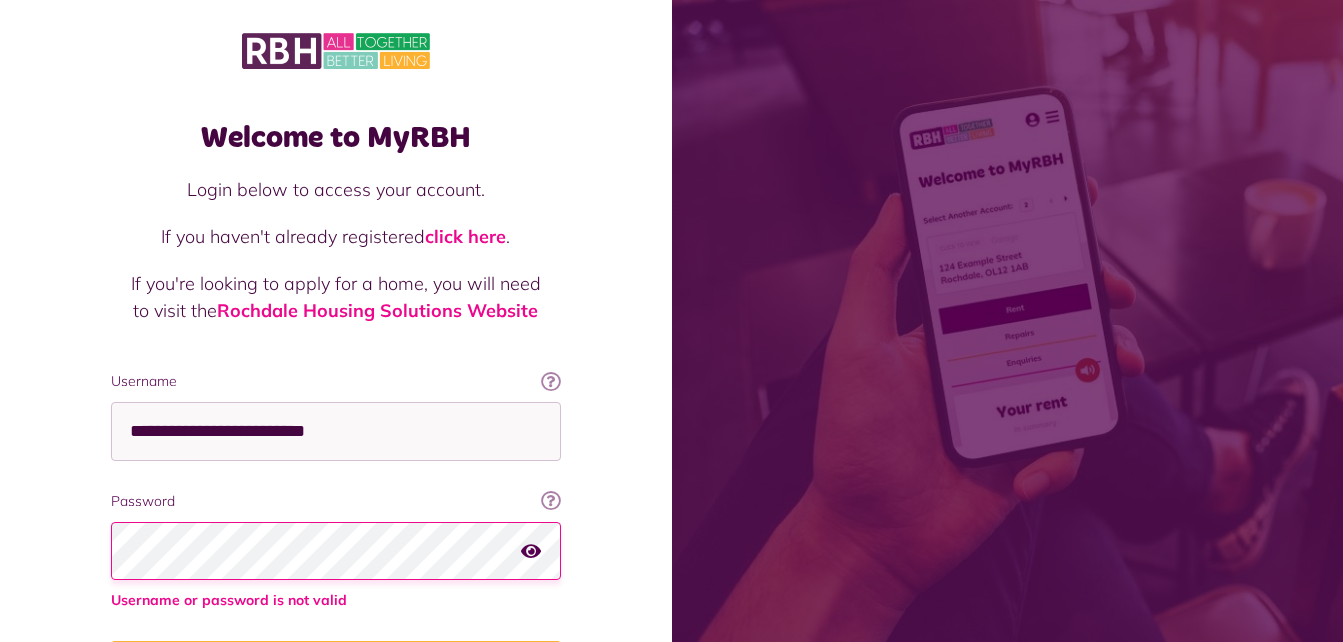scroll, scrollTop: 0, scrollLeft: 0, axis: both 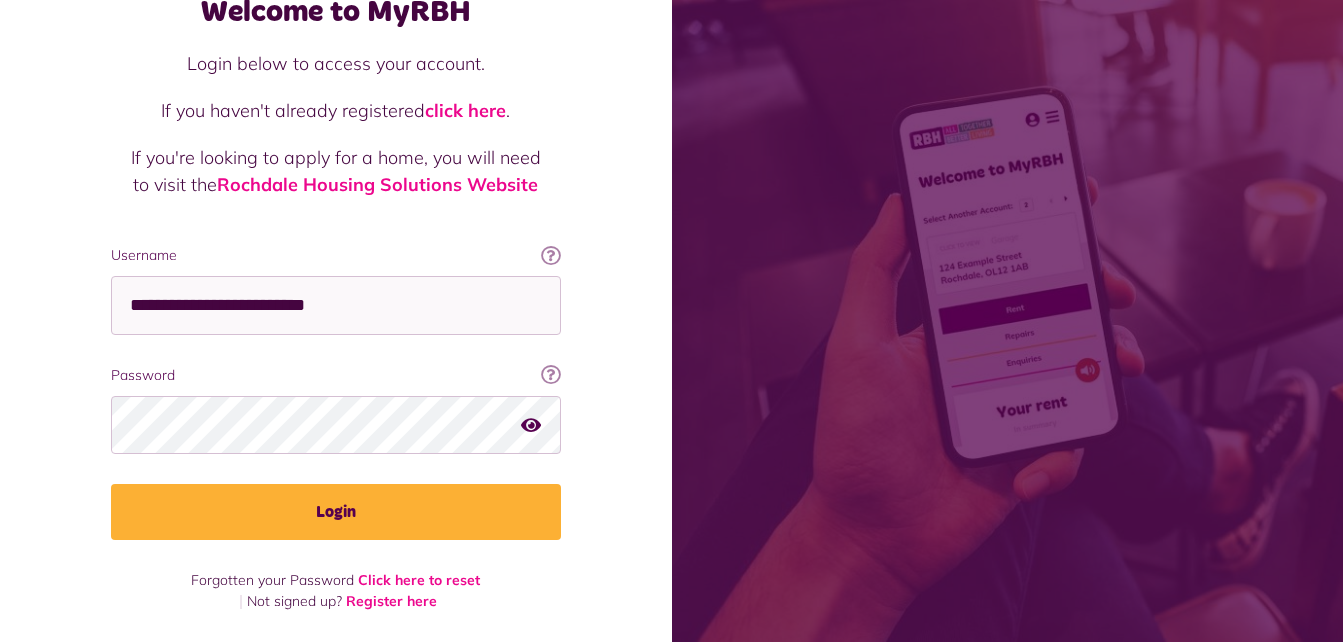 click on "Password
Your password contains a minimum of eight characters, include one upper case letter, one lower case letter and one number.
Ok got it!
Password" at bounding box center (336, 410) 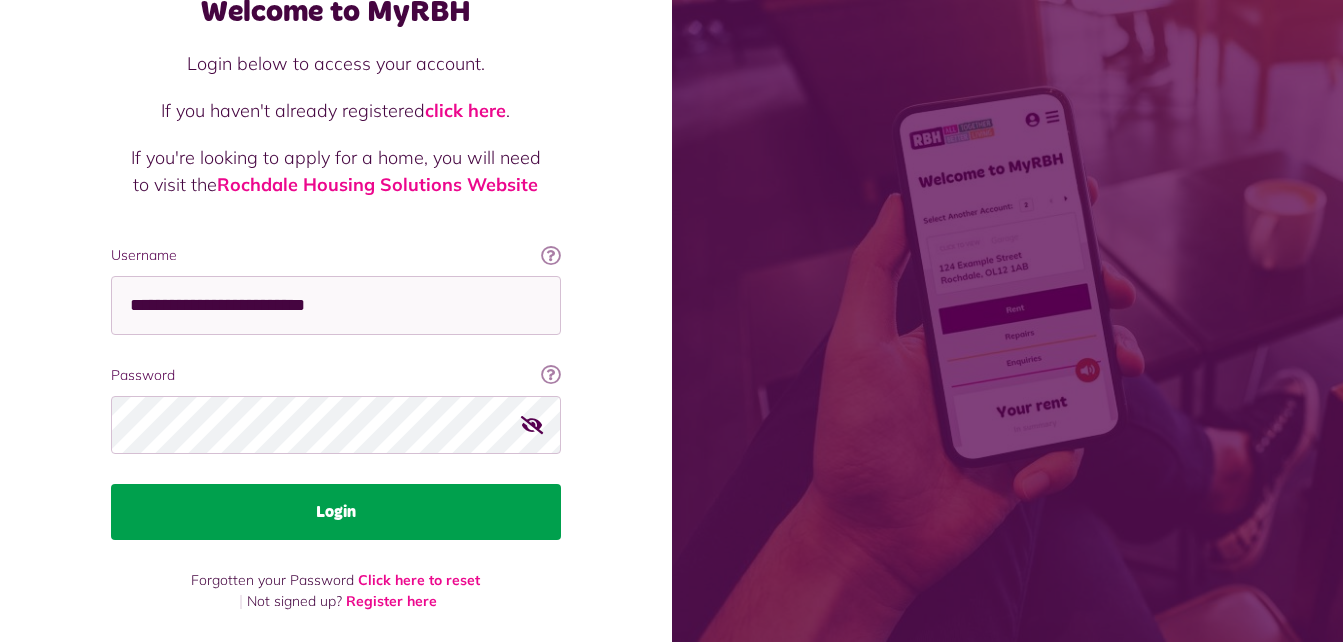 click on "Login" at bounding box center [336, 512] 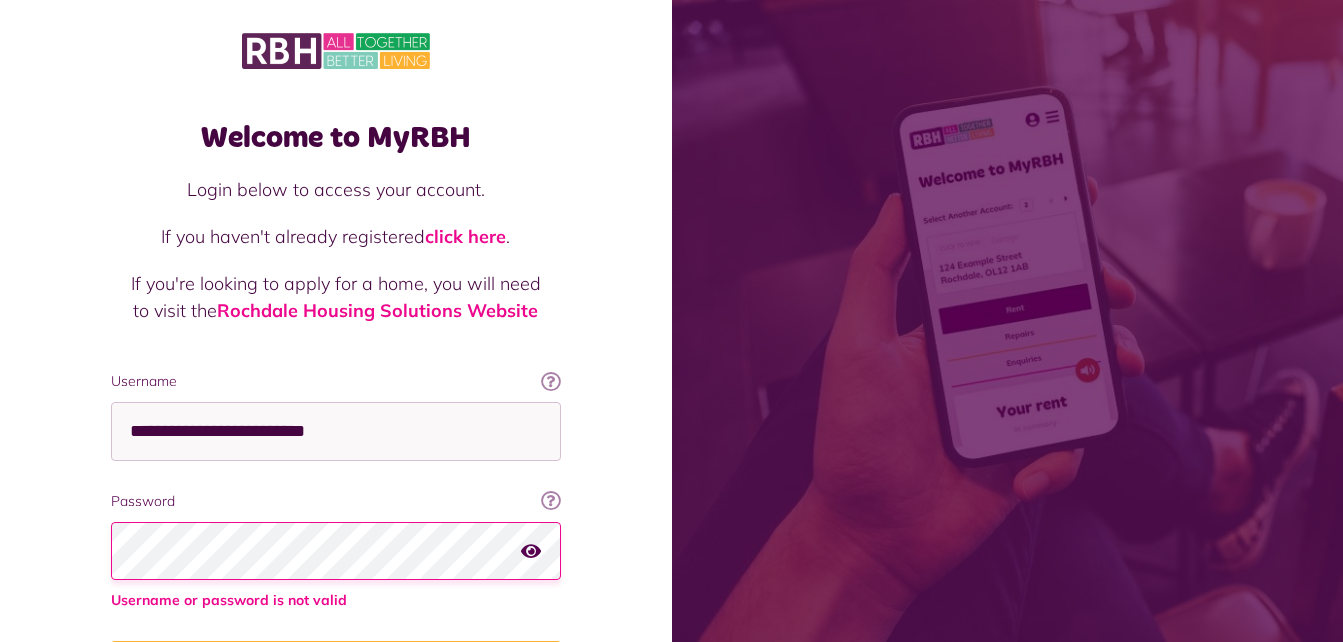 scroll, scrollTop: 0, scrollLeft: 0, axis: both 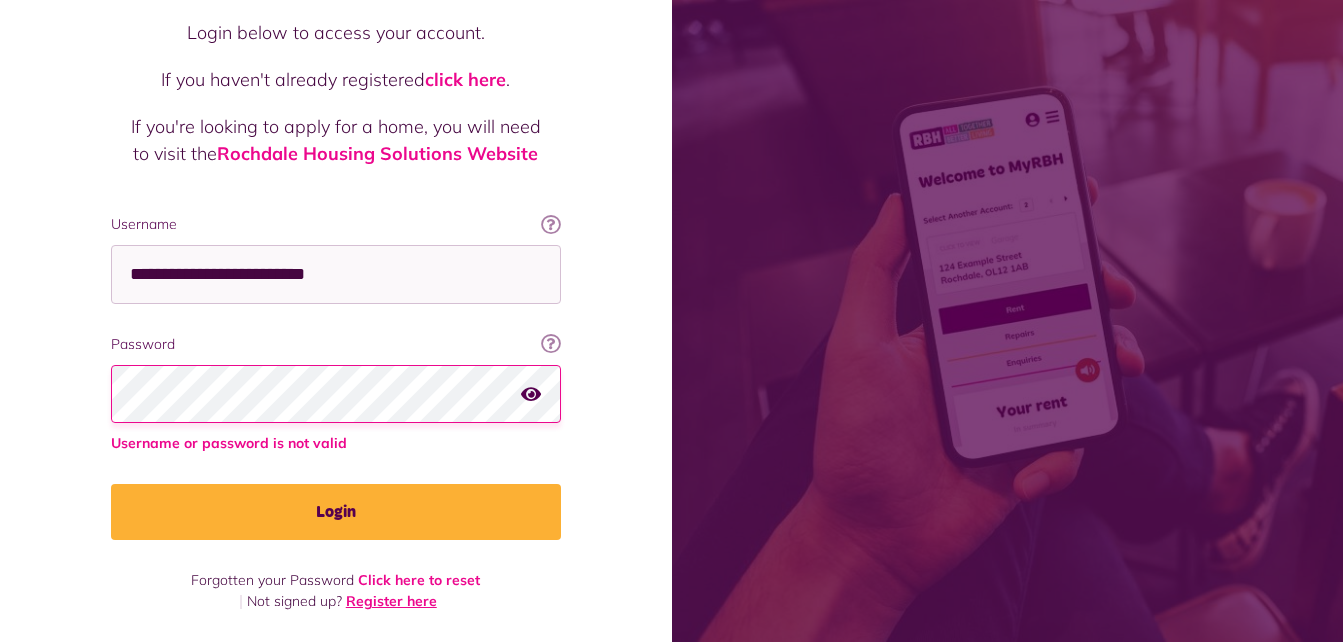 click on "Register here" at bounding box center (391, 601) 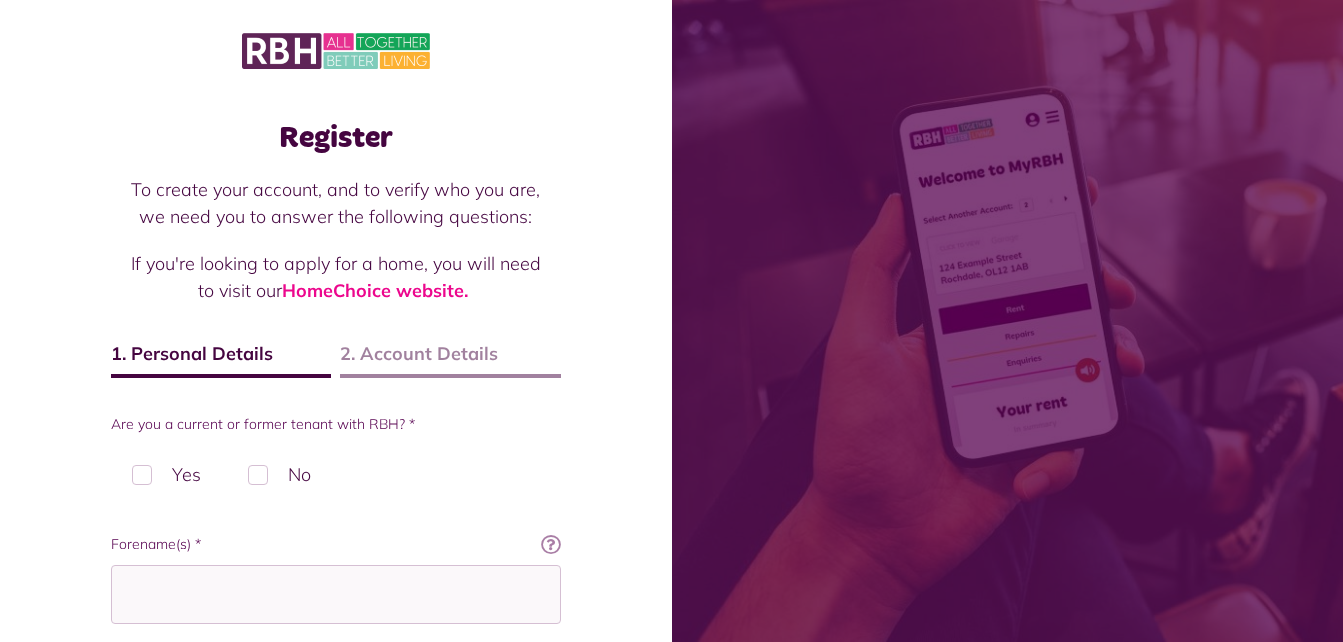 scroll, scrollTop: 0, scrollLeft: 0, axis: both 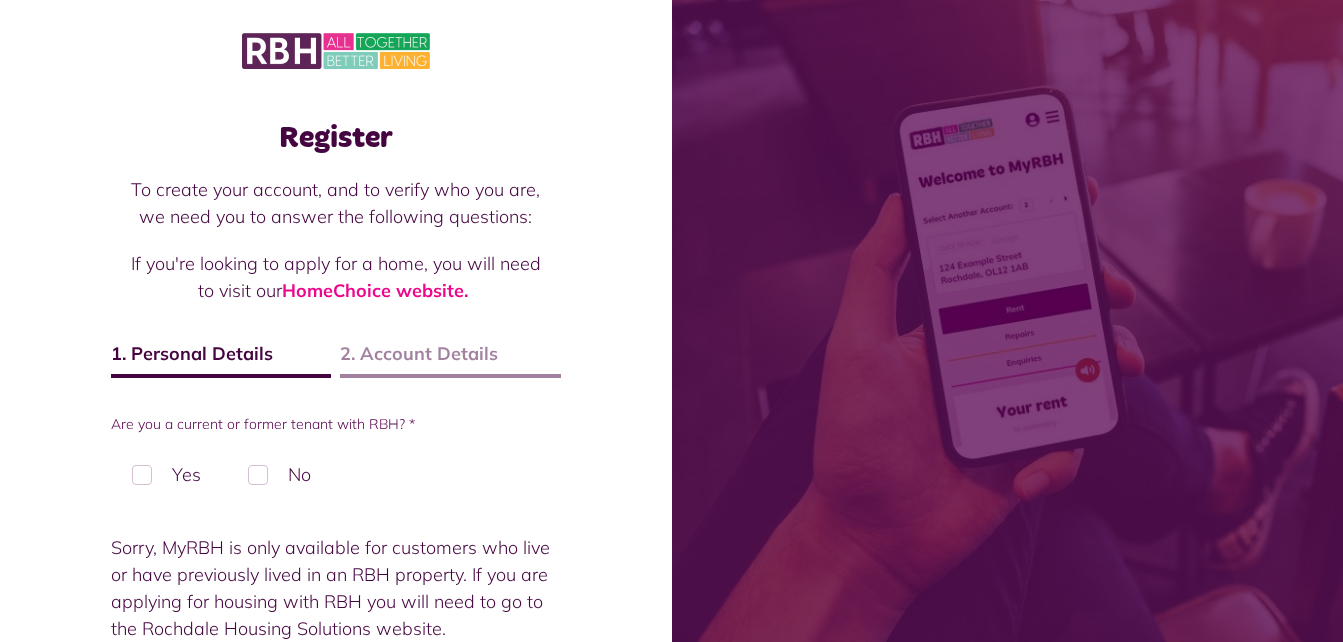 click on "Yes" at bounding box center [166, 474] 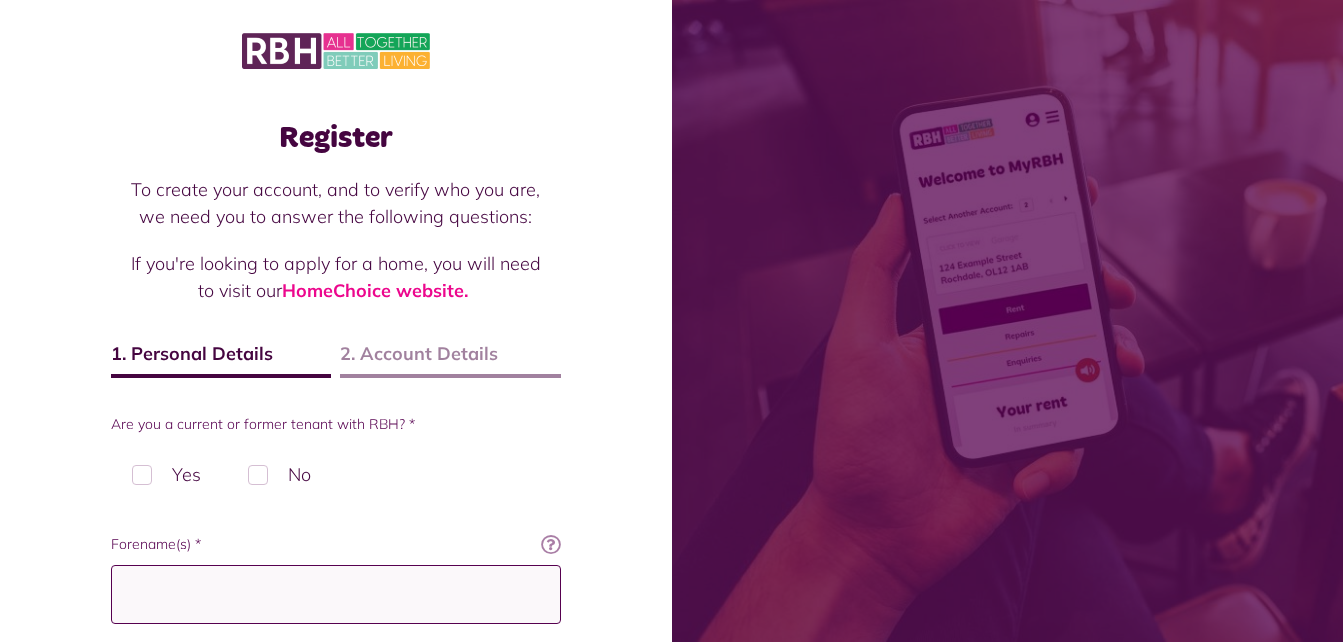 click on "Forename(s) *" at bounding box center (336, 594) 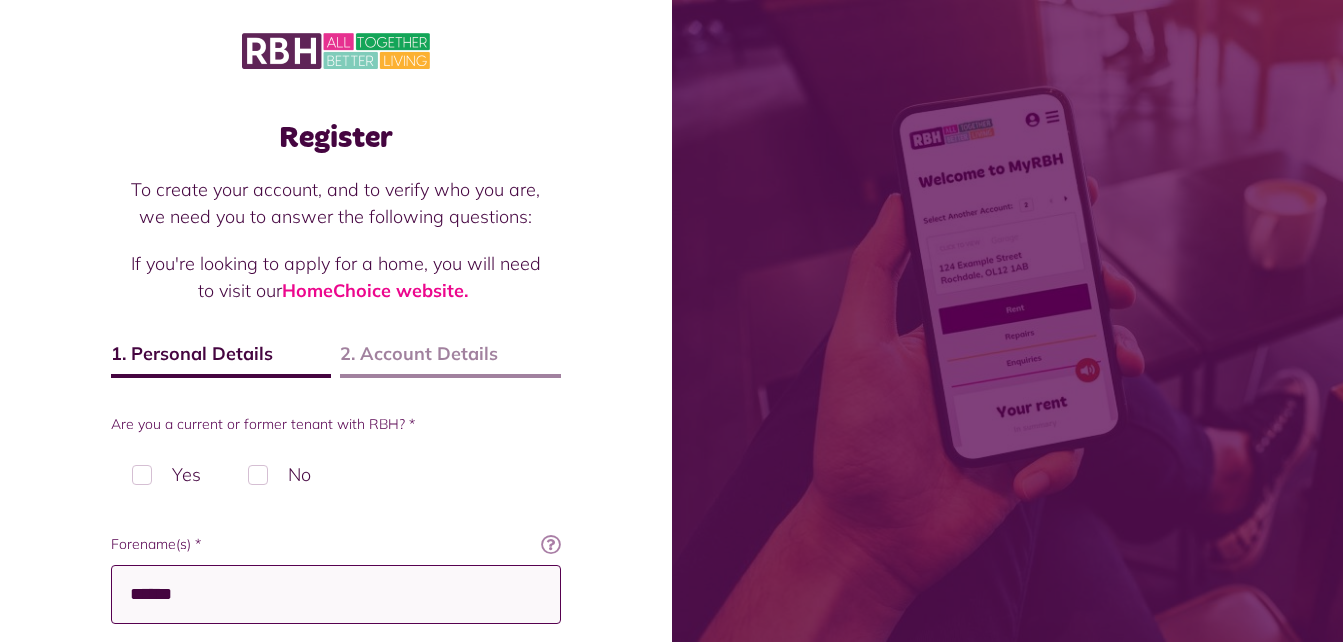 type on "******" 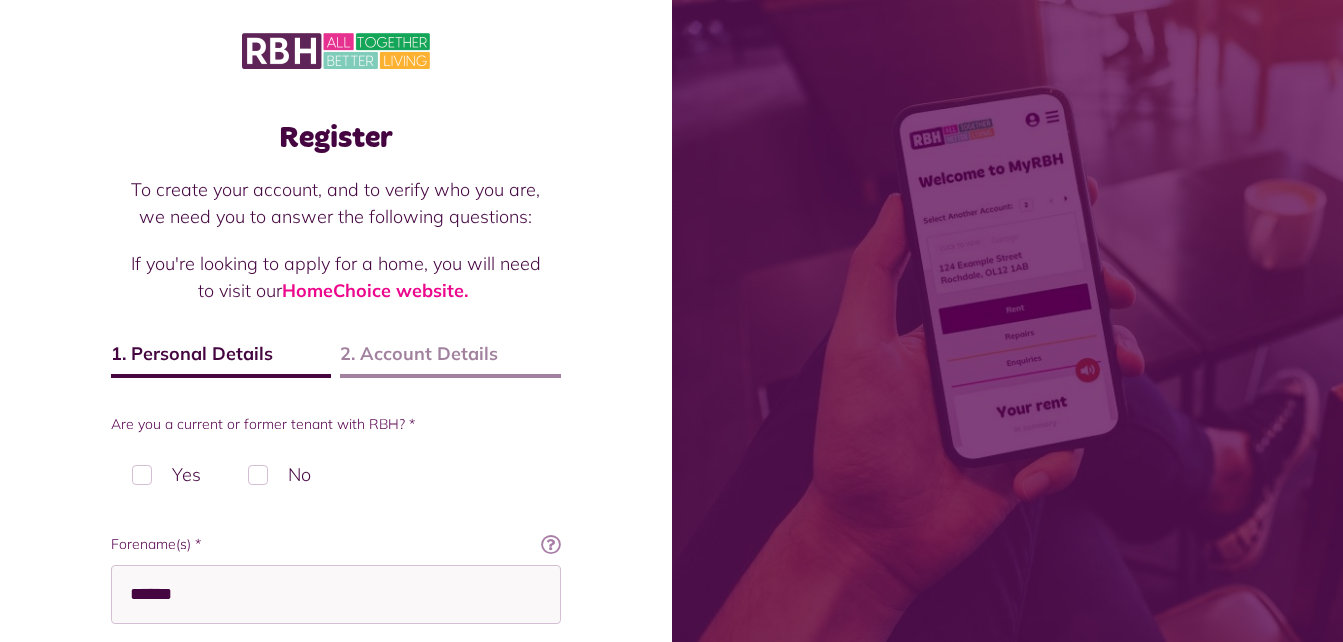 click on "Register
To create your account, and to verify who you are, we need you to answer the following questions:
If you're looking to apply for a home, you will need to visit our  HomeChoice website.
1. Personal Details
2. Account Details
Are you a current or former tenant with RBH? *
Yes
No" at bounding box center [336, 705] 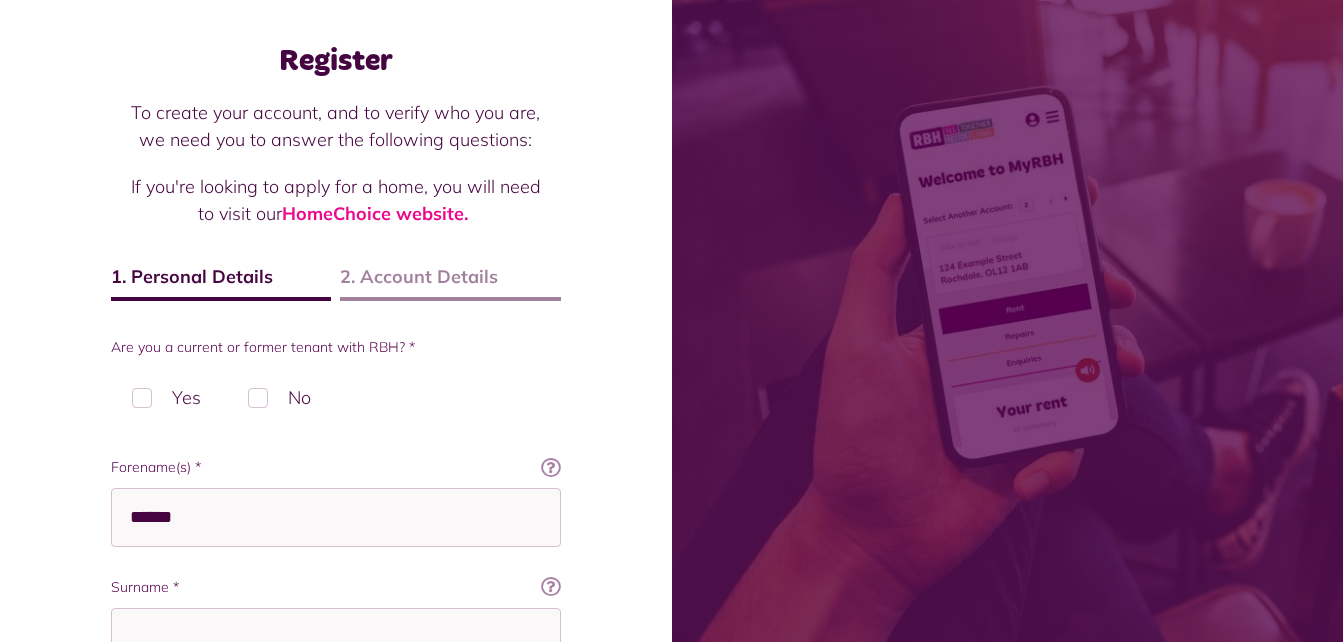 scroll, scrollTop: 80, scrollLeft: 0, axis: vertical 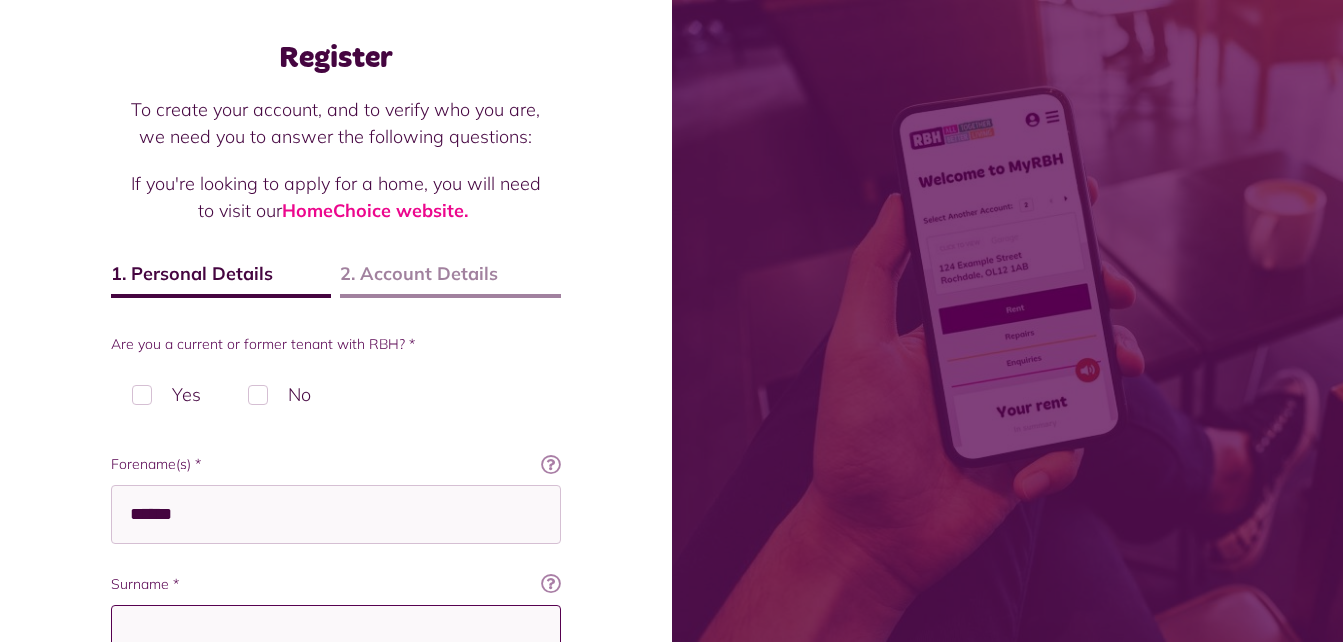 click on "Surname *" at bounding box center [336, 634] 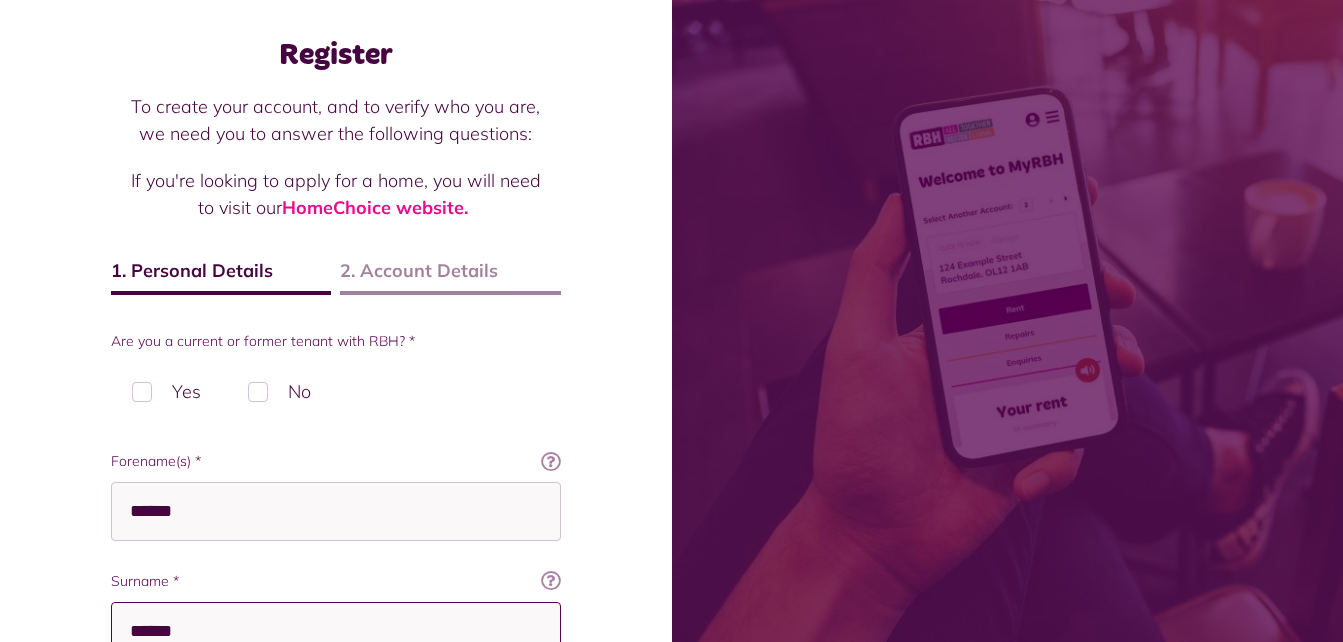 type on "******" 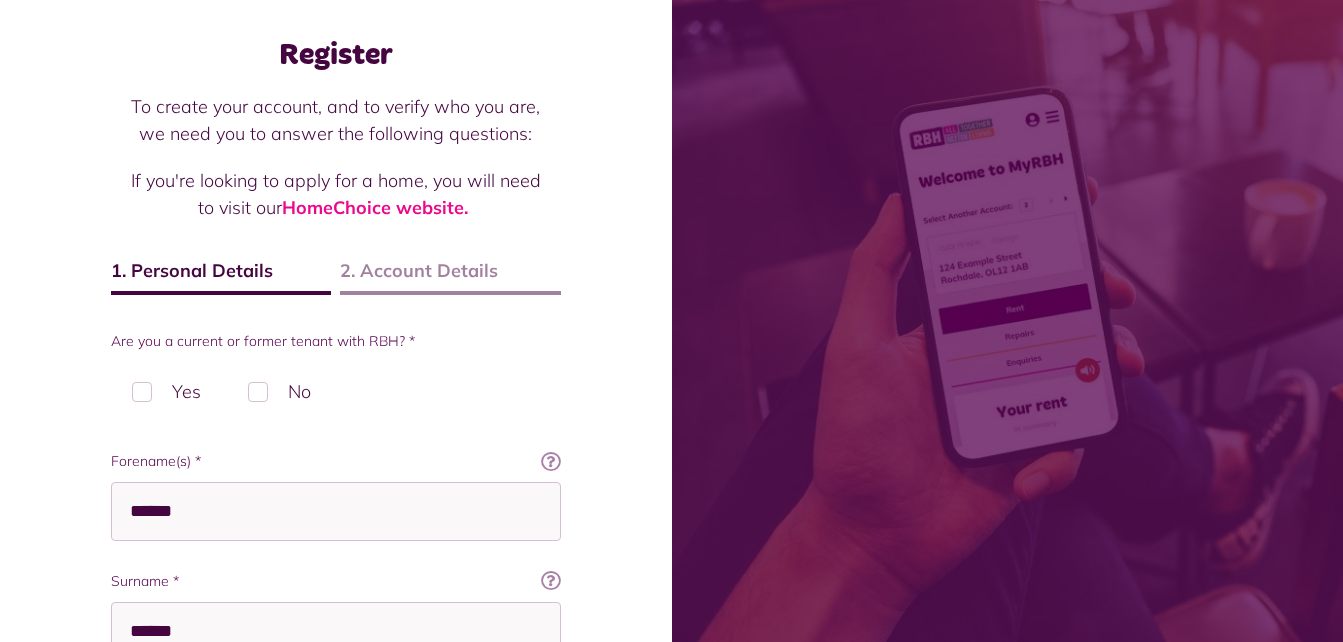 click on "Register
To create your account, and to verify who you are, we need you to answer the following questions:
If you're looking to apply for a home, you will need to visit our  HomeChoice website.
1. Personal Details
2. Account Details
Are you a current or former tenant with RBH? *
Yes
No" at bounding box center (336, 622) 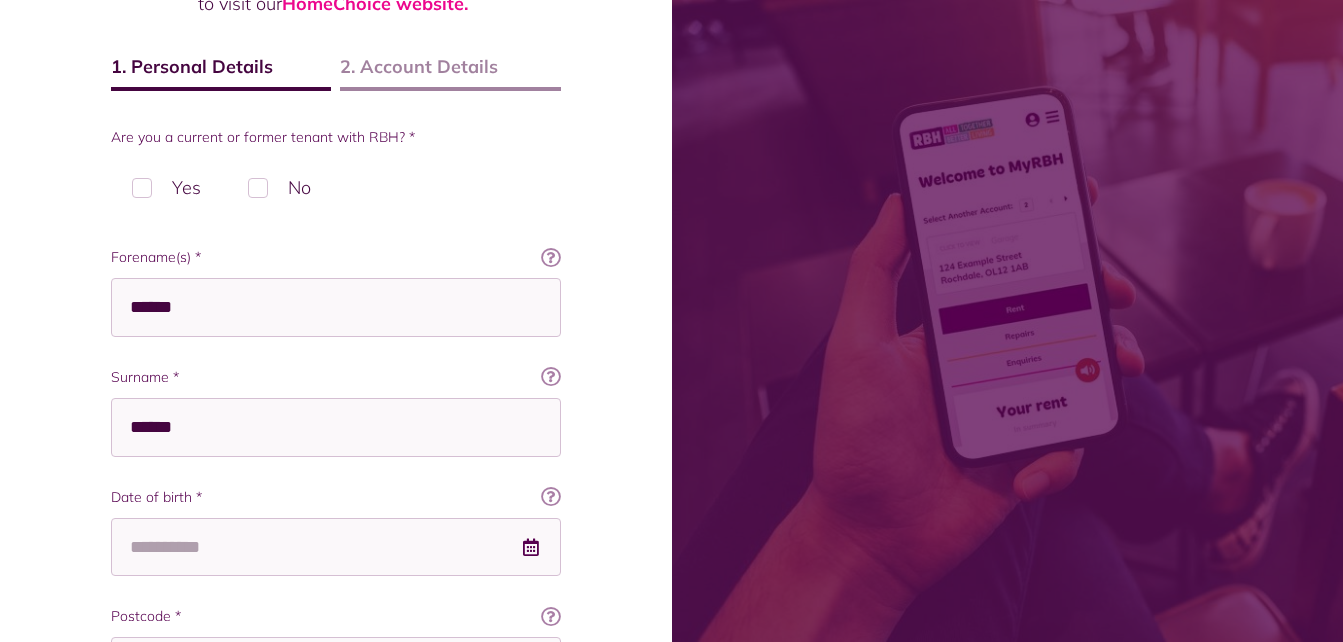 scroll, scrollTop: 323, scrollLeft: 0, axis: vertical 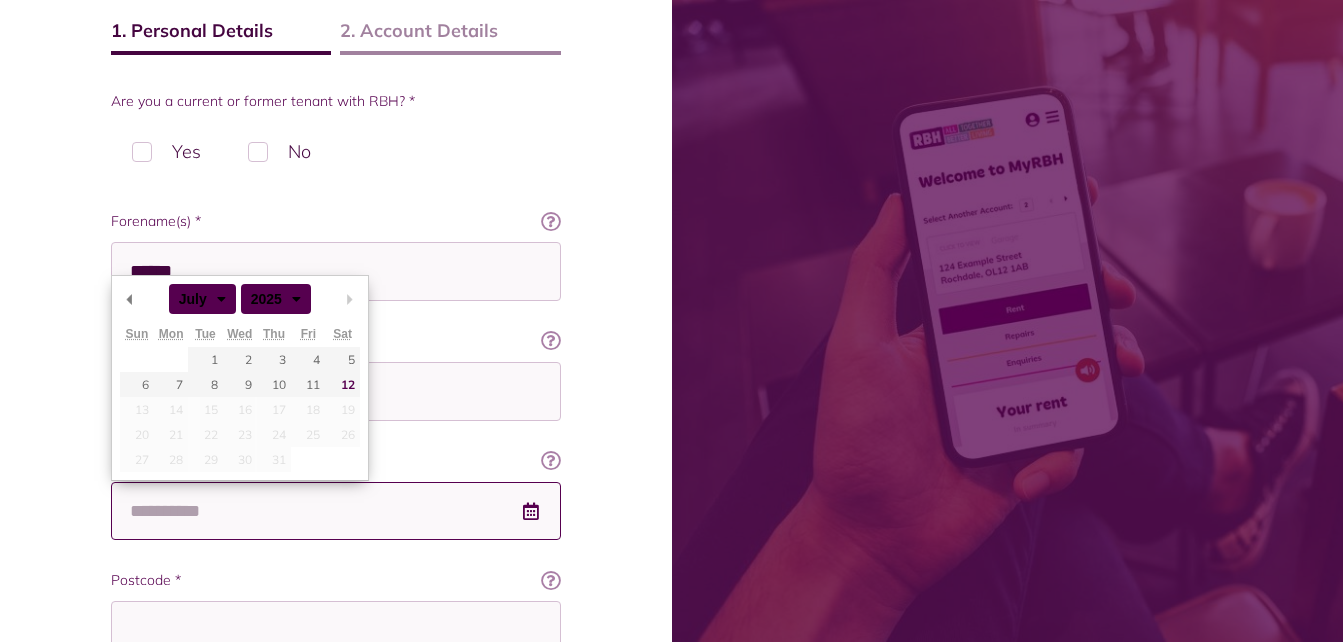 click on "Date of birth *" at bounding box center (336, 511) 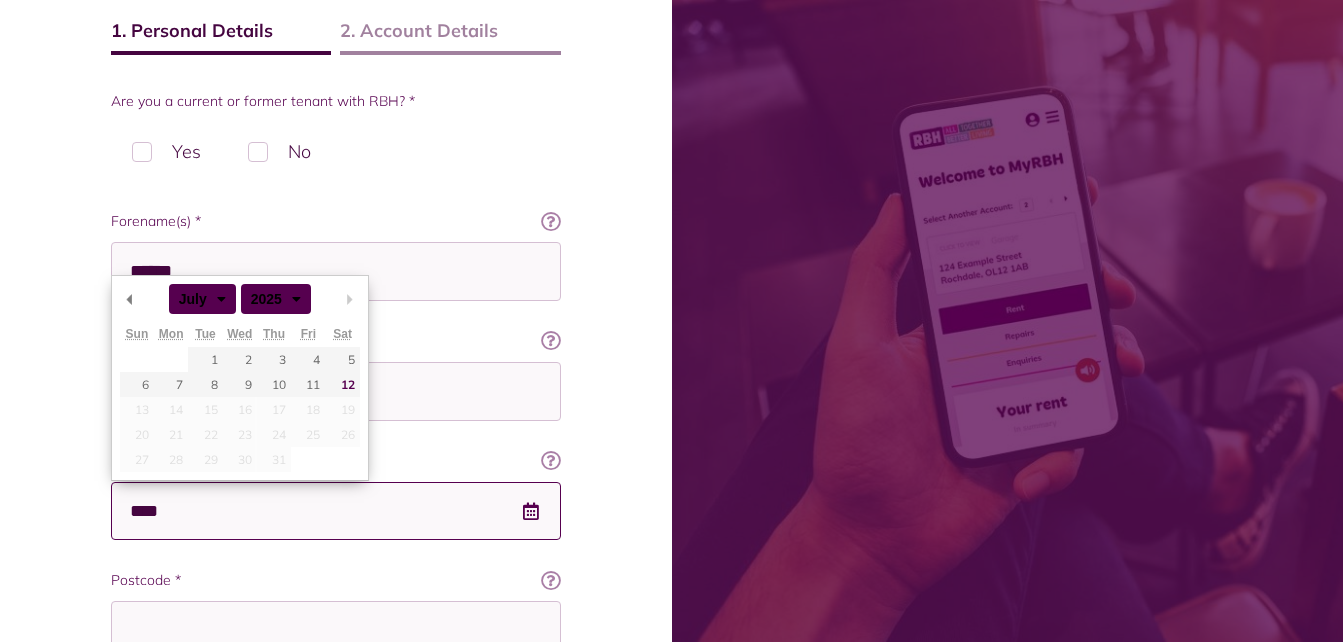 type on "*****" 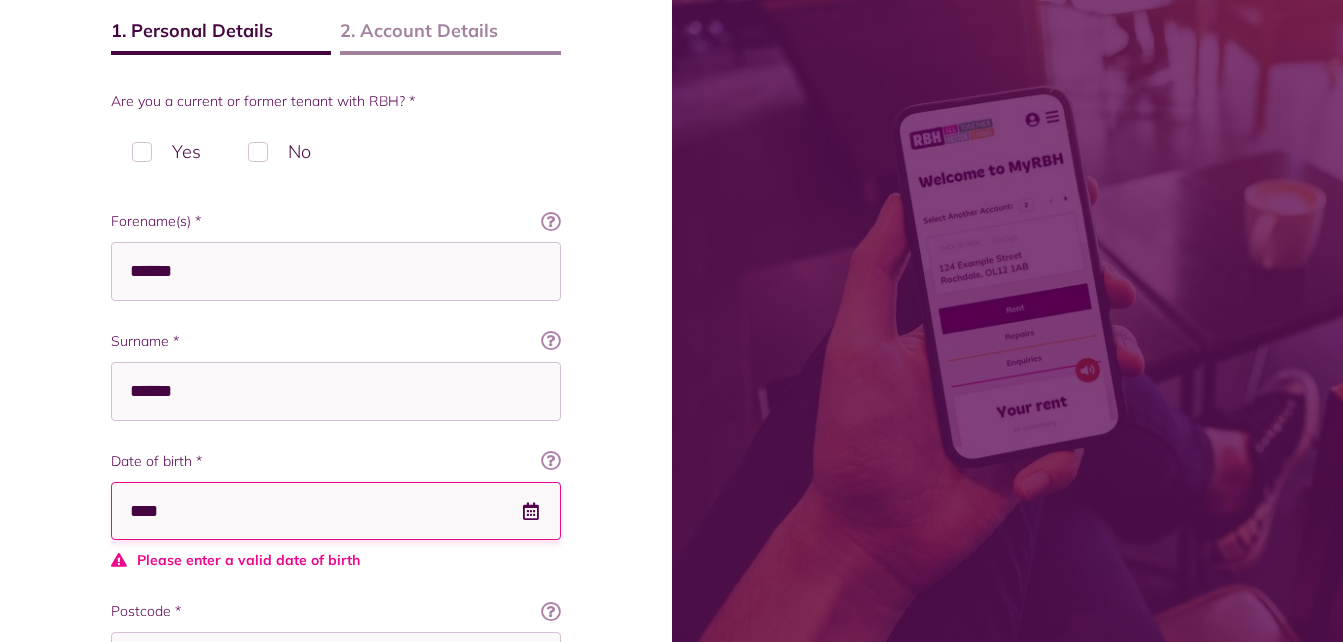 click on "Register
To create your account, and to verify who you are, we need you to answer the following questions:
If you're looking to apply for a home, you will need to visit our  HomeChoice website.
1. Personal Details
2. Account Details
Are you a current or former tenant with RBH? *
Yes
No
****" at bounding box center [336, 397] 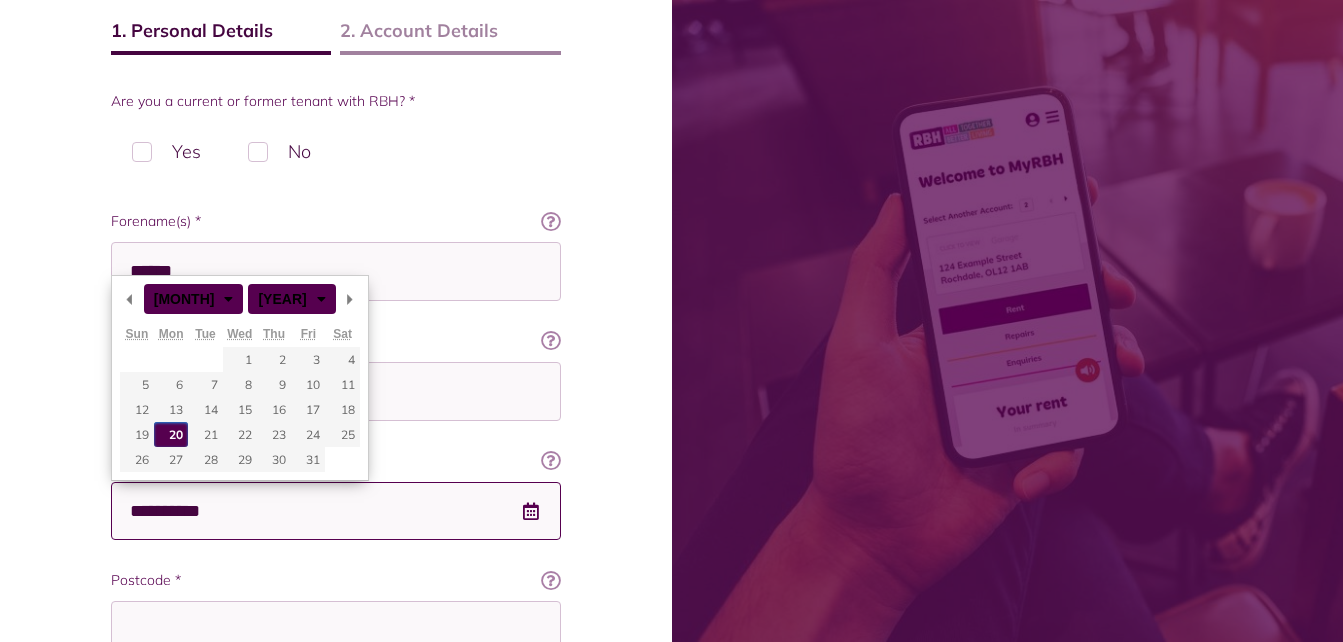 click on "Postcode *" at bounding box center (336, 630) 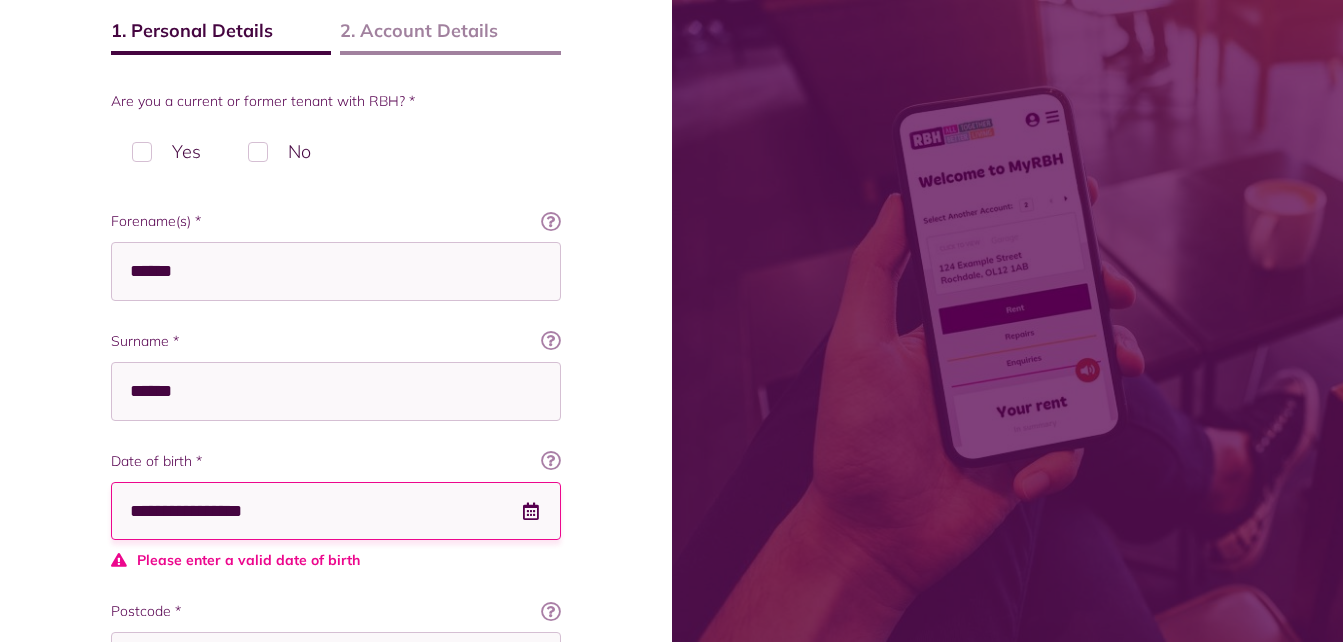type on "**********" 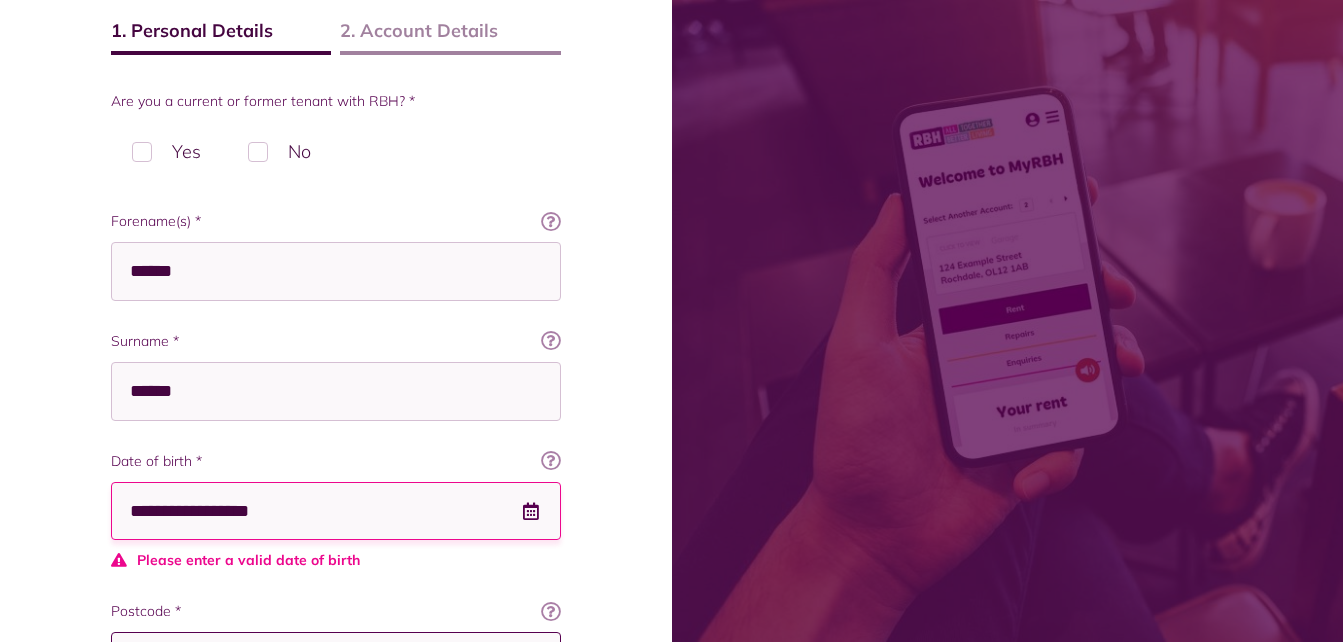 type on "*******" 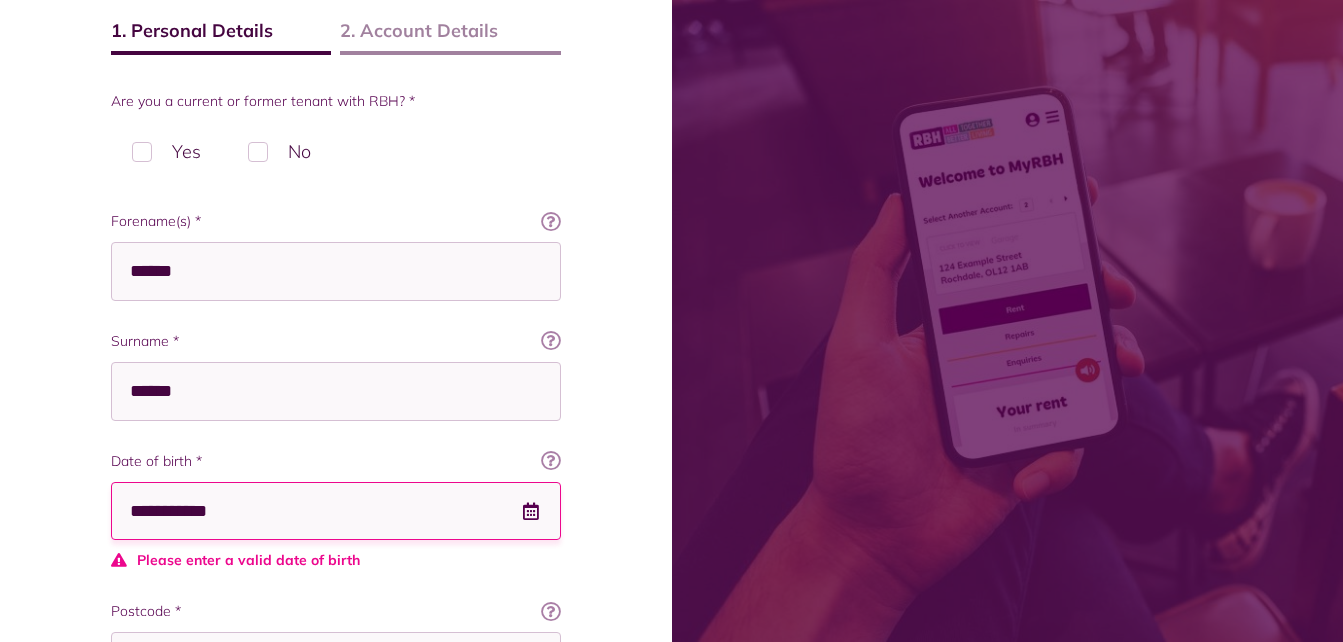 type on "**********" 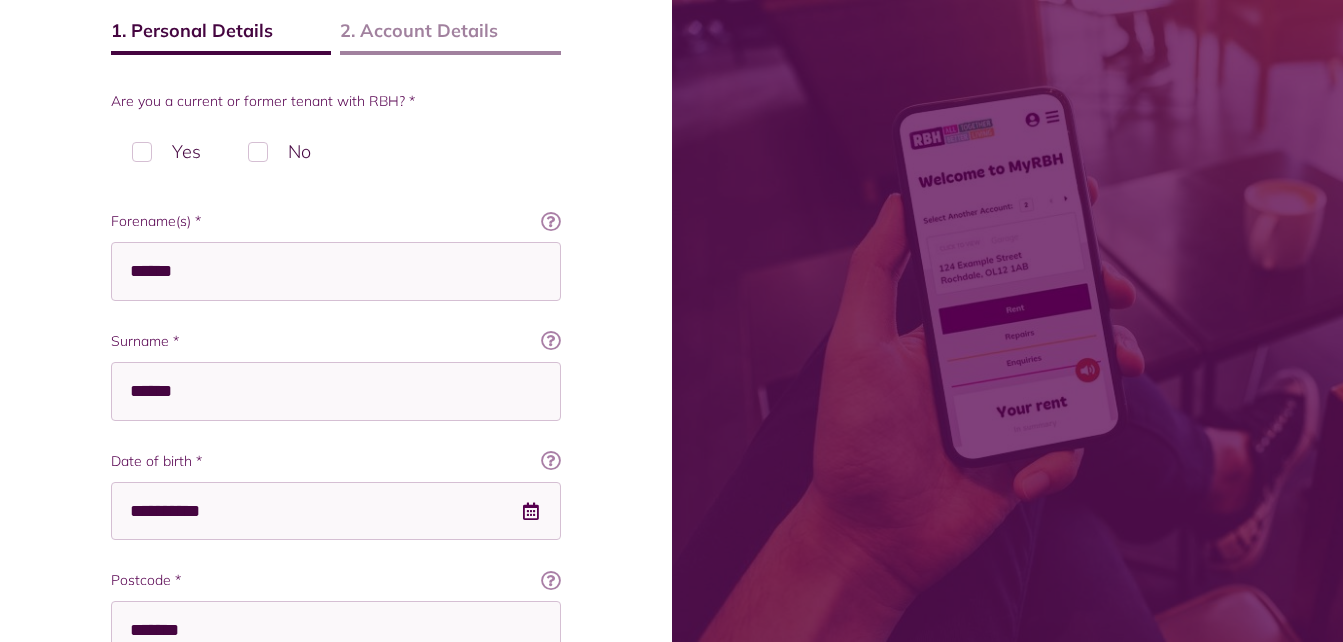 click on "Register
To create your account, and to verify who you are, we need you to answer the following questions:
If you're looking to apply for a home, you will need to visit our  HomeChoice website.
1. Personal Details
2. Account Details
Are you a current or former tenant with RBH? *
Yes
No" at bounding box center (336, 382) 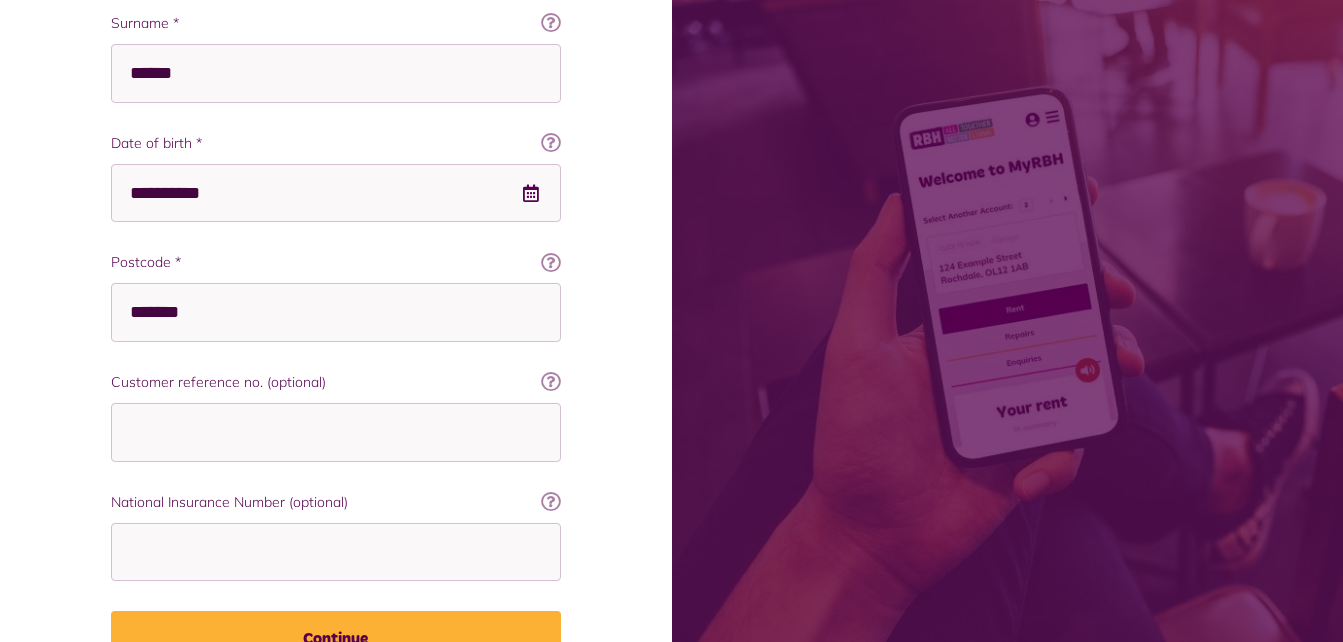 scroll, scrollTop: 643, scrollLeft: 0, axis: vertical 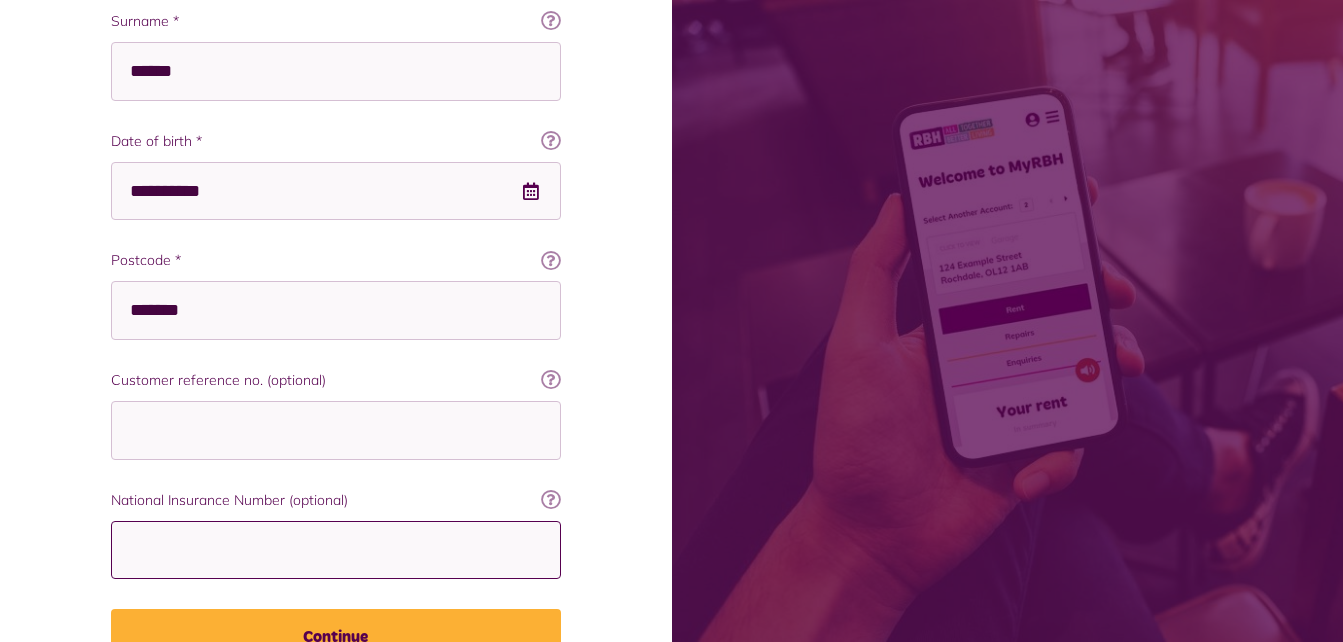 click on "National Insurance Number (optional)" at bounding box center [336, 550] 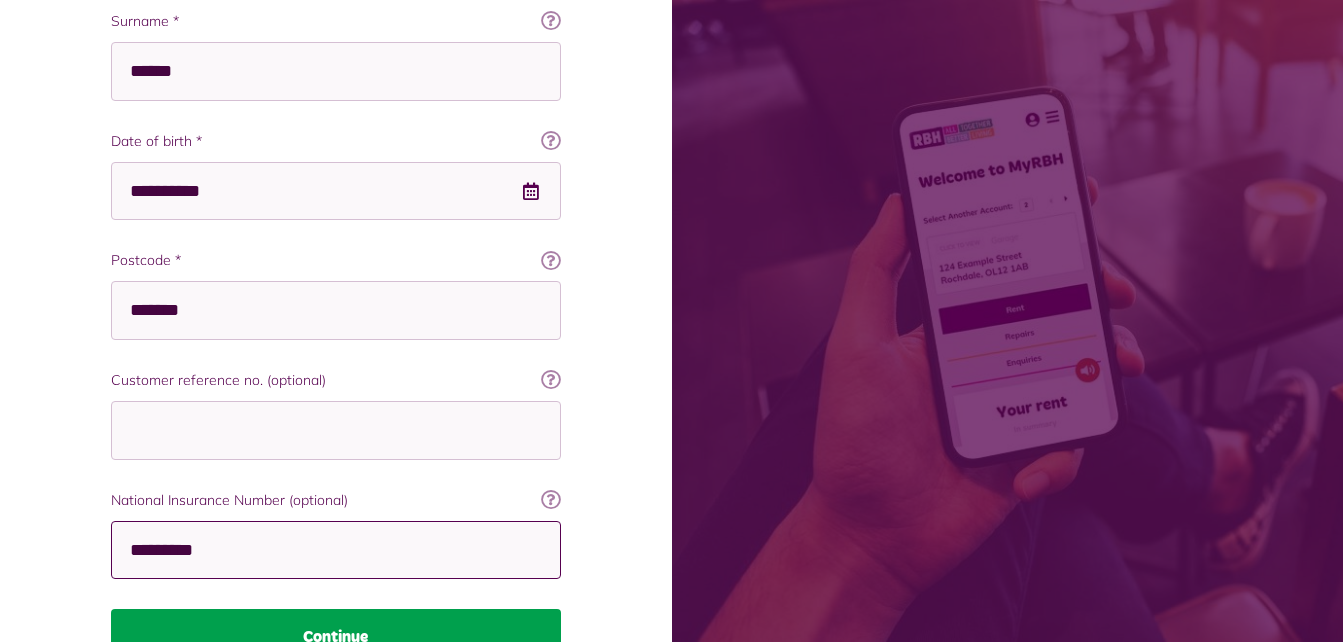 type on "*********" 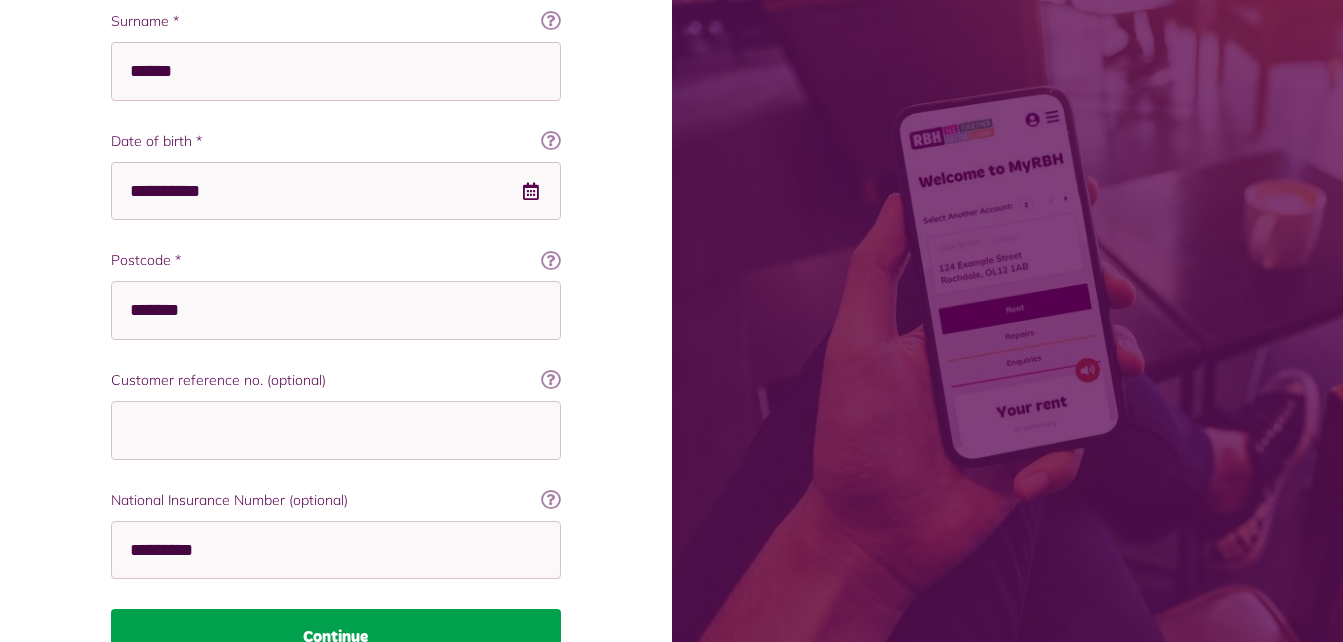 click on "Continue" at bounding box center [336, 637] 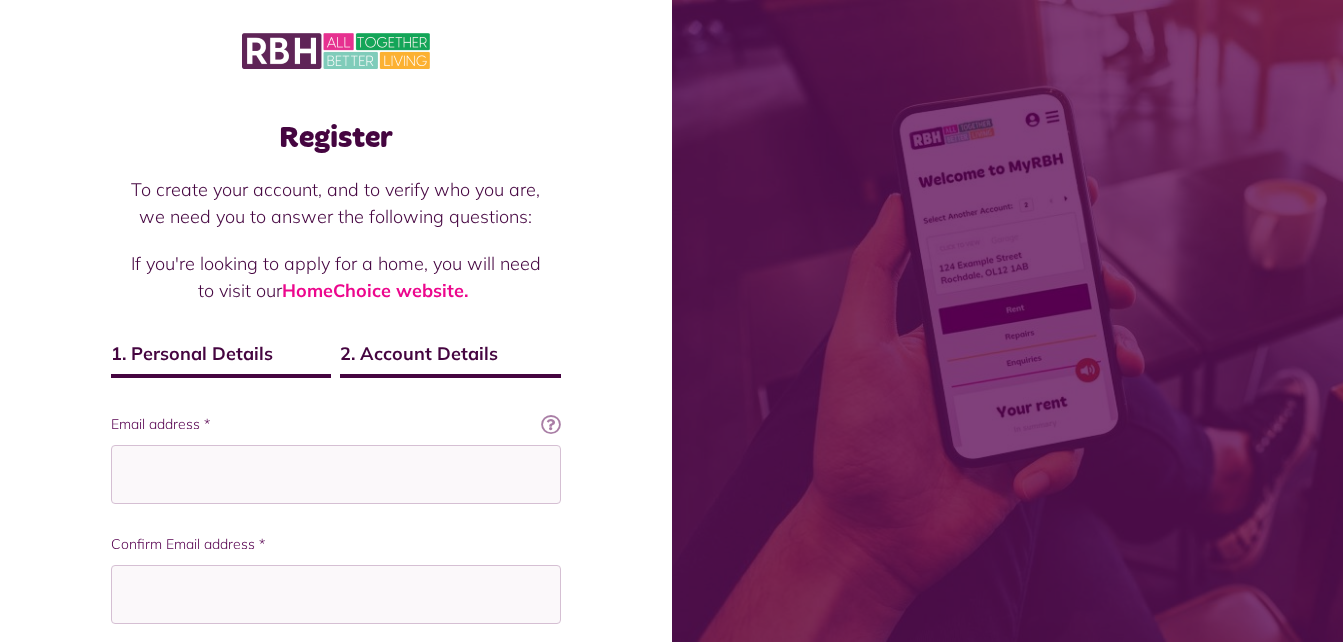 scroll, scrollTop: 0, scrollLeft: 0, axis: both 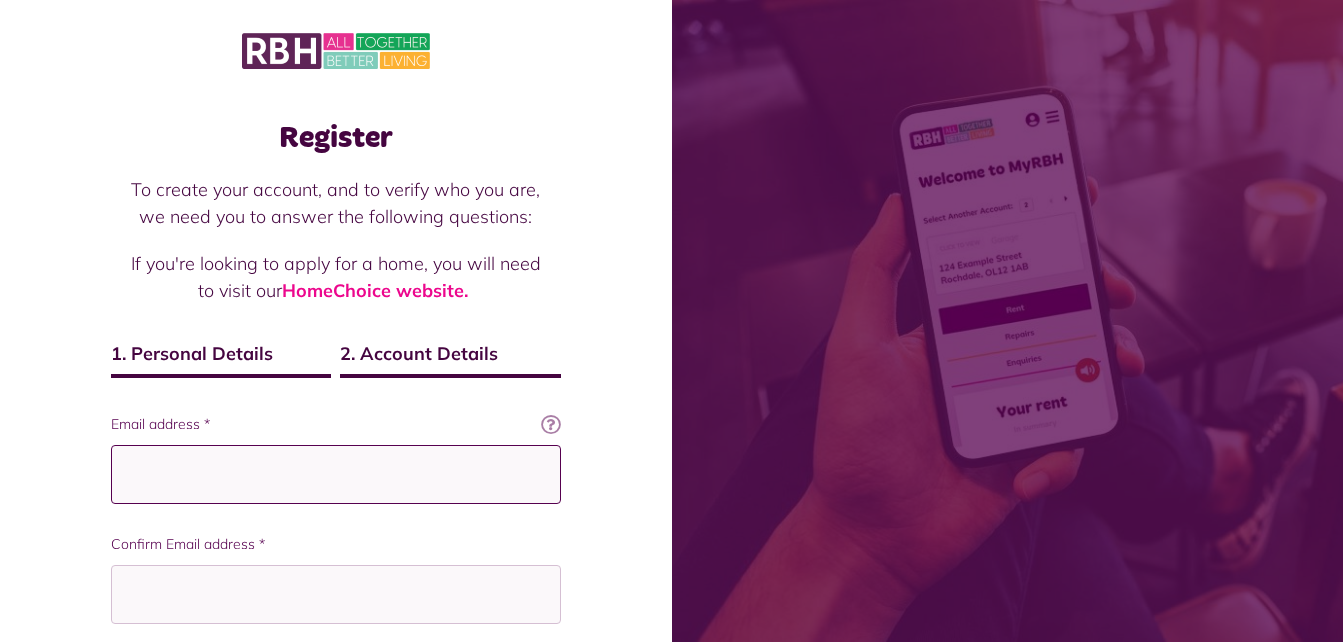 click on "Email address *" at bounding box center [336, 474] 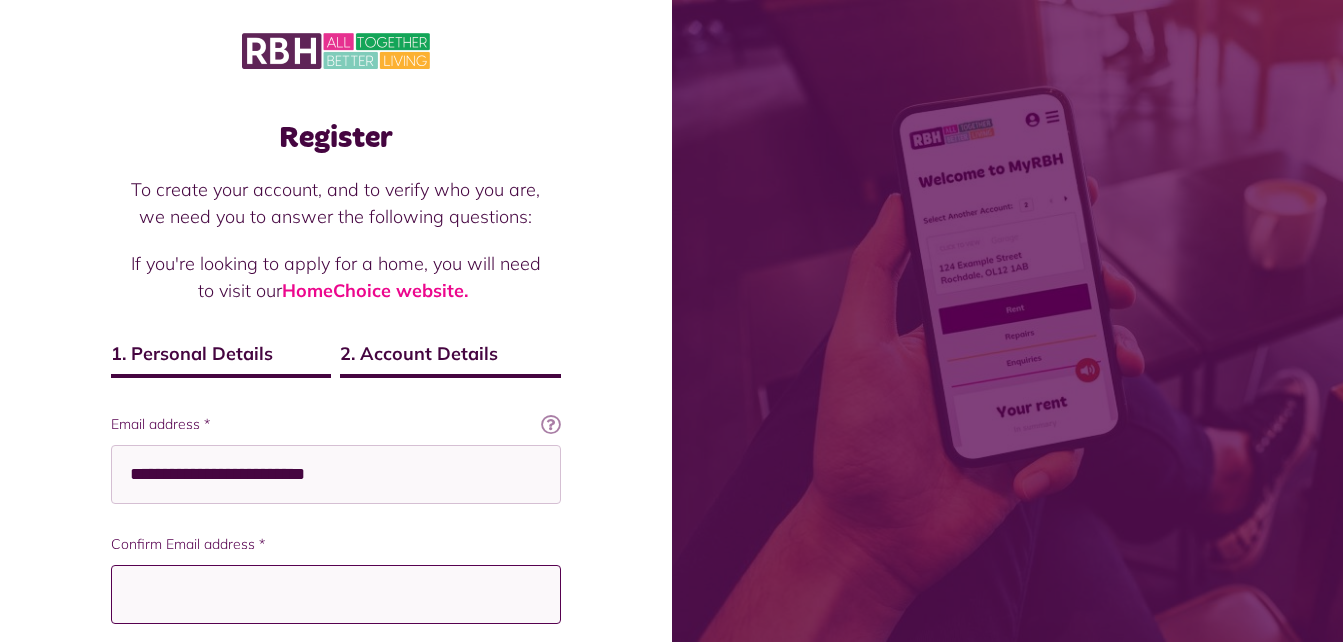 type on "**********" 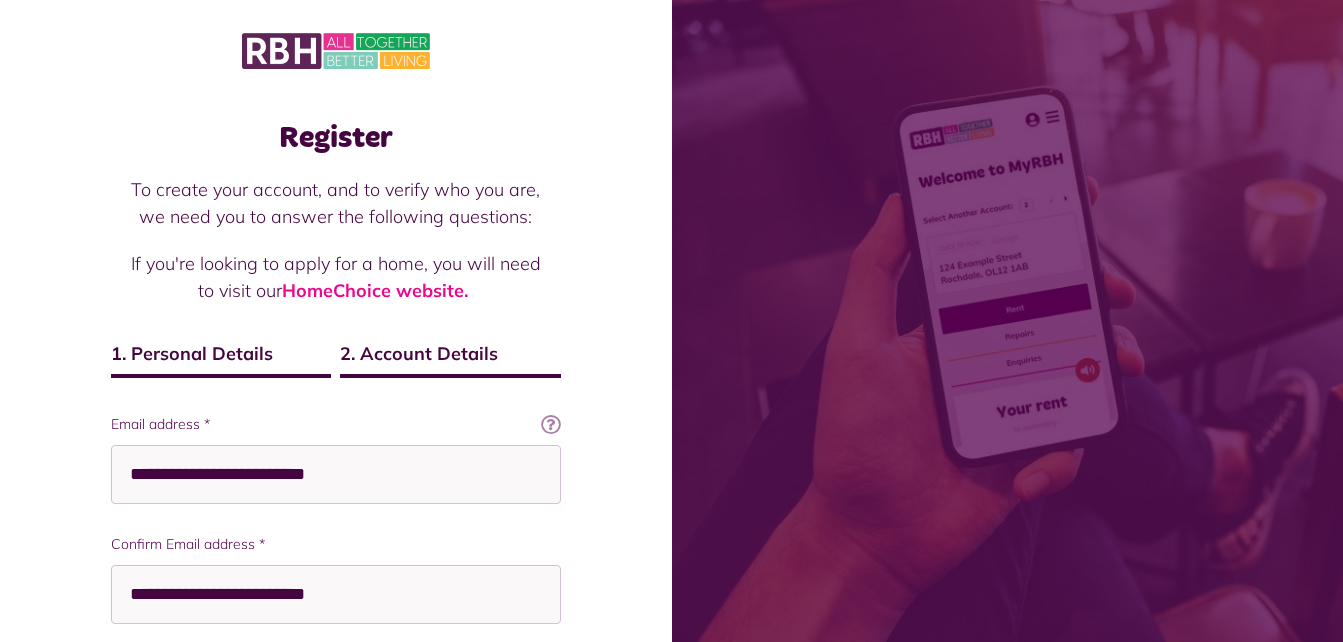 click on "Register
To create your account, and to verify who you are, we need you to answer the following questions:
If you're looking to apply for a home, you will need to visit our  HomeChoice website.
1. Personal Details
2. Account Details
Email Address
To help you get the most out MyRBH we need to know your email address. If you don't have an email and are unsure about how to get one  click here .
Ok got it!" at bounding box center (336, 525) 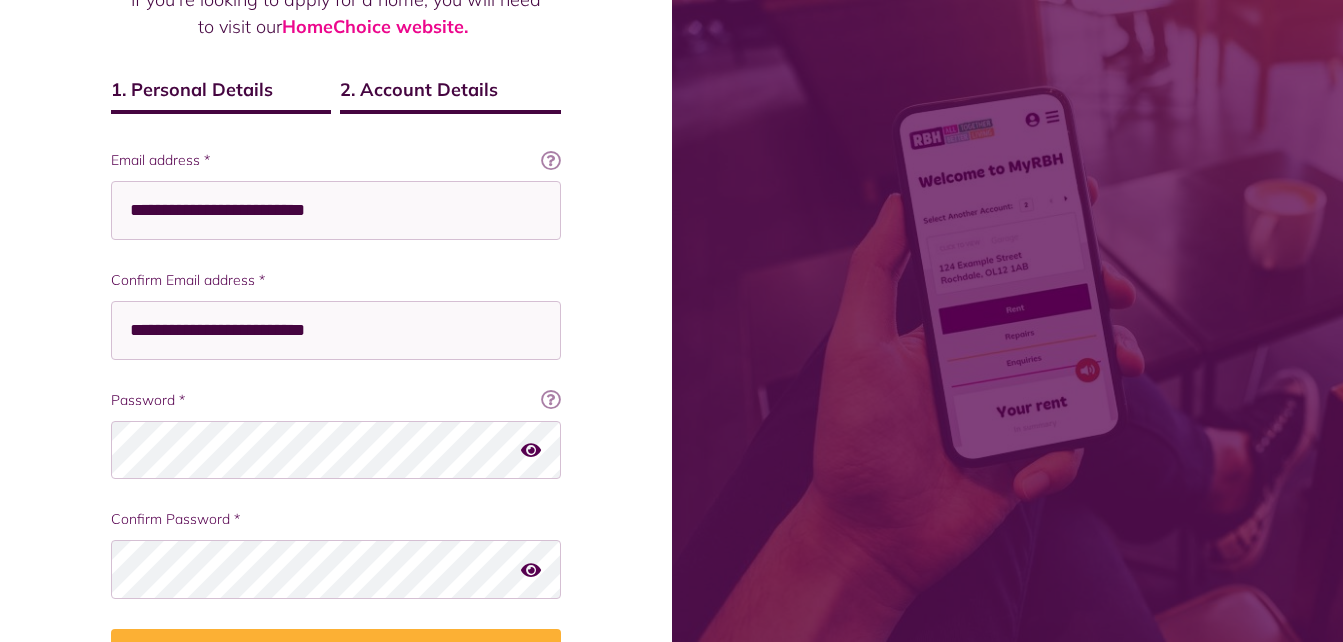 scroll, scrollTop: 360, scrollLeft: 0, axis: vertical 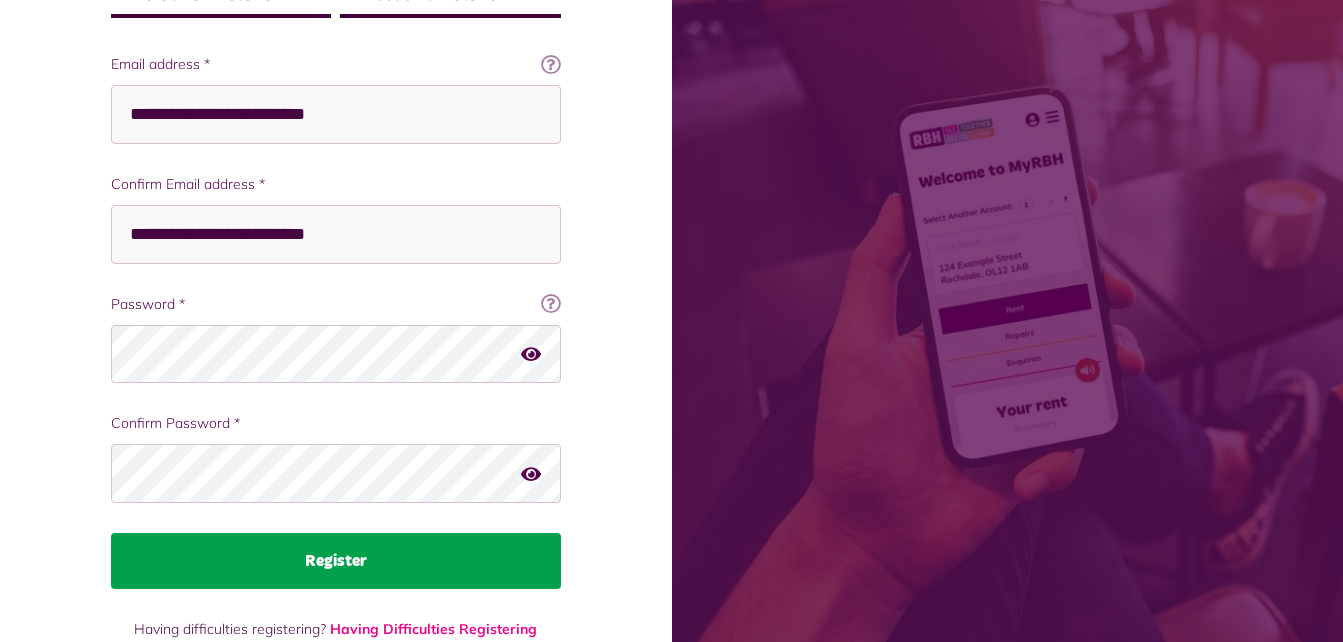 click on "Register" at bounding box center (336, 561) 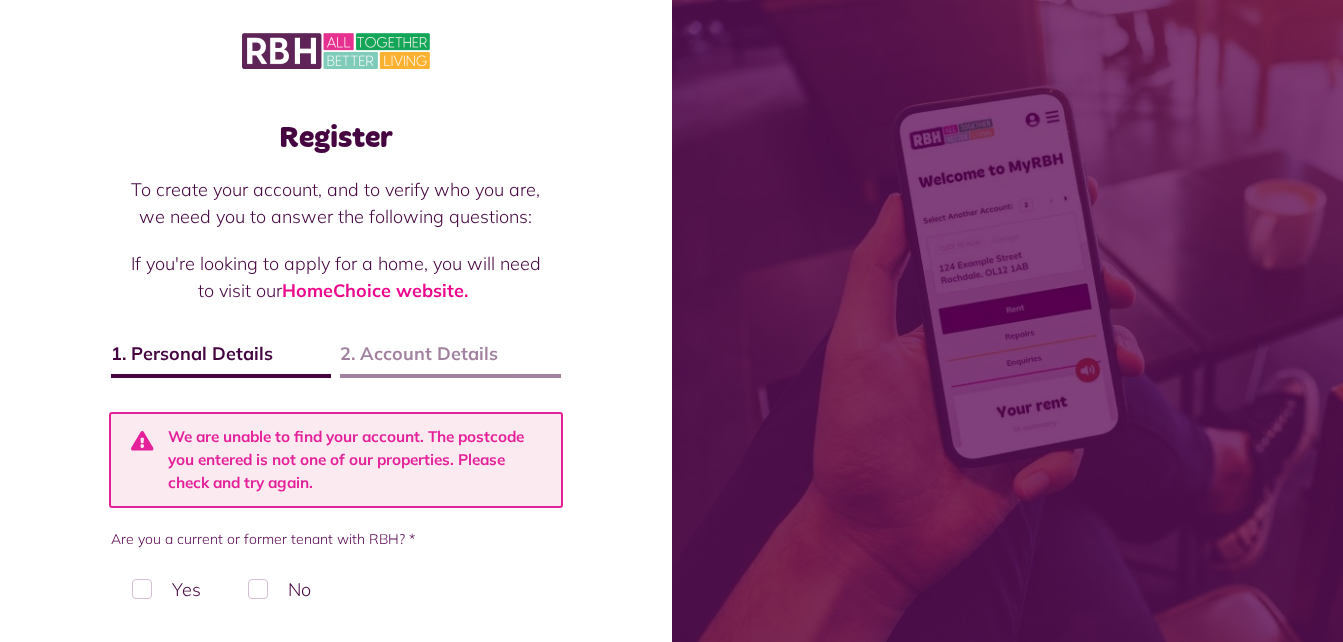 scroll, scrollTop: 0, scrollLeft: 0, axis: both 